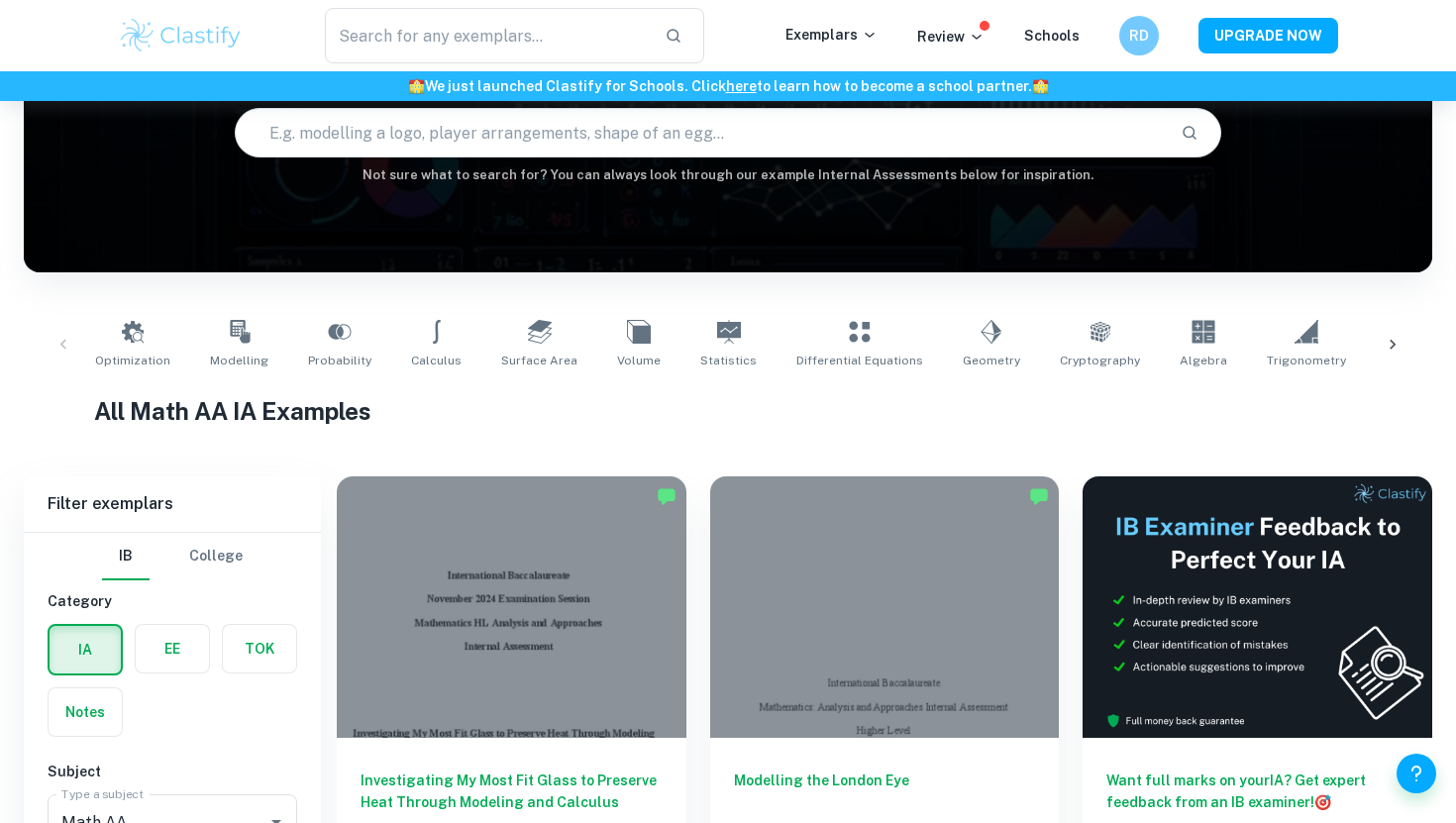 scroll, scrollTop: 346, scrollLeft: 0, axis: vertical 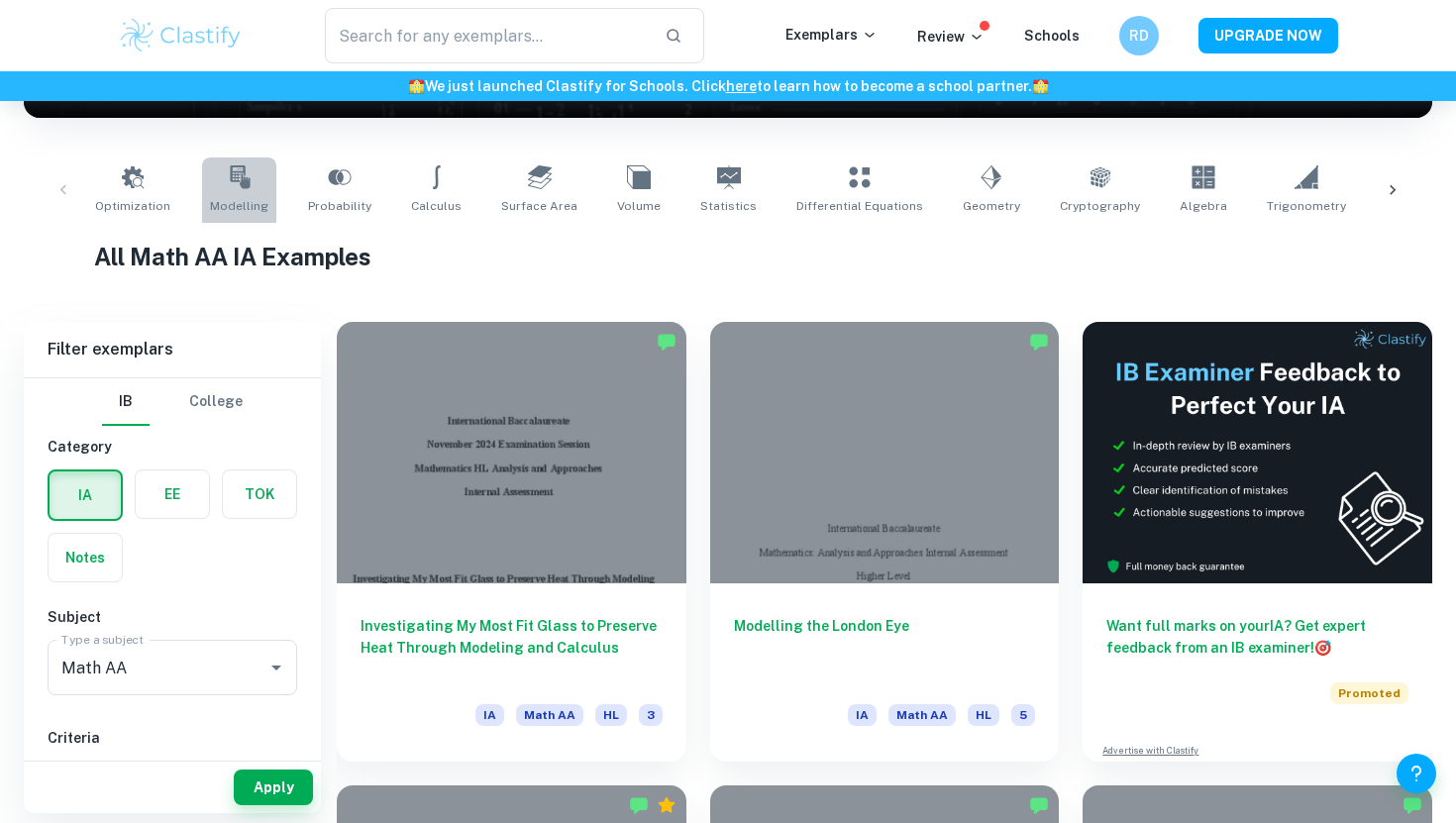 click 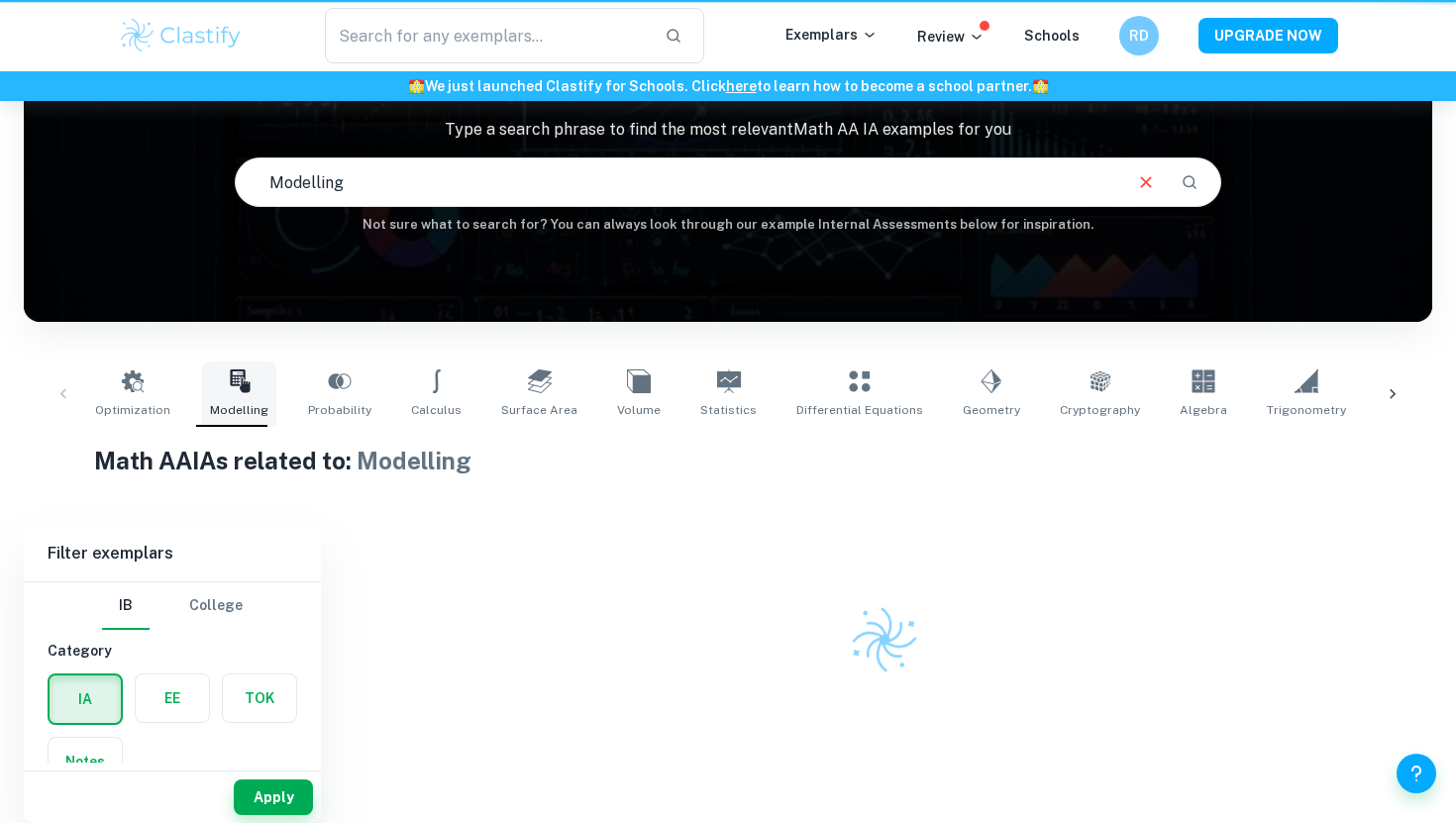 scroll, scrollTop: 0, scrollLeft: 0, axis: both 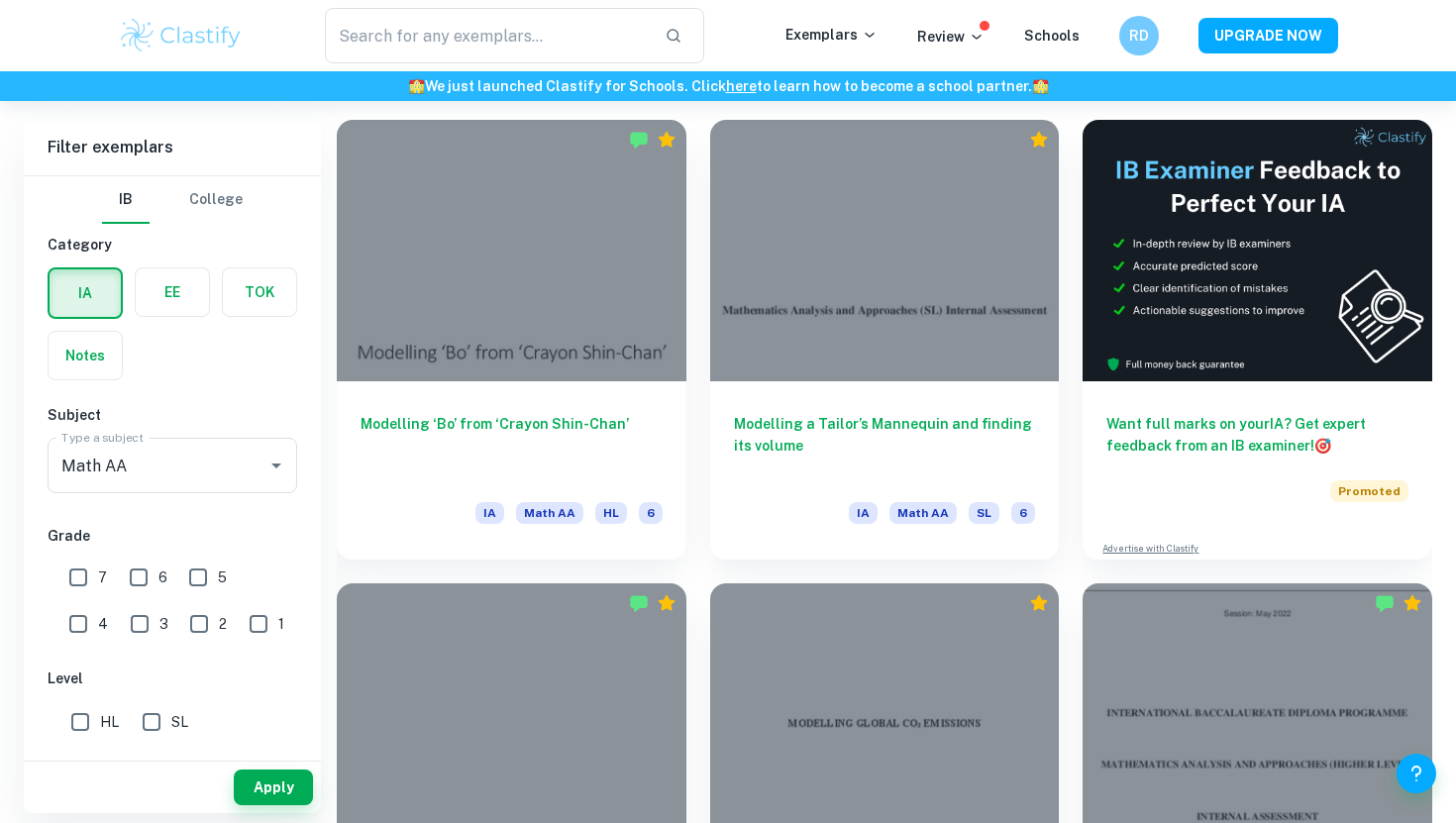 click on "7" at bounding box center [78, 577] 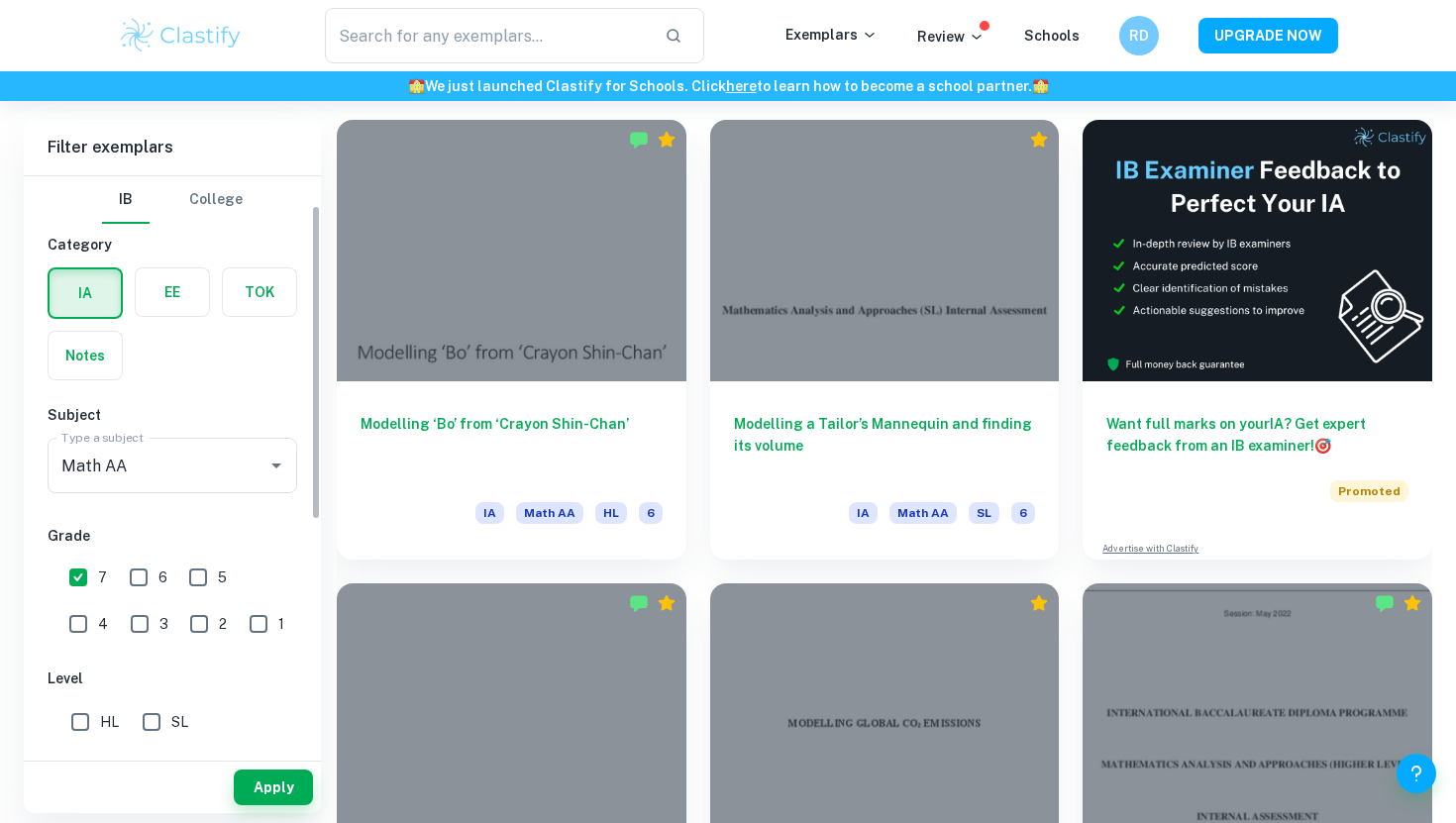 scroll, scrollTop: 130, scrollLeft: 0, axis: vertical 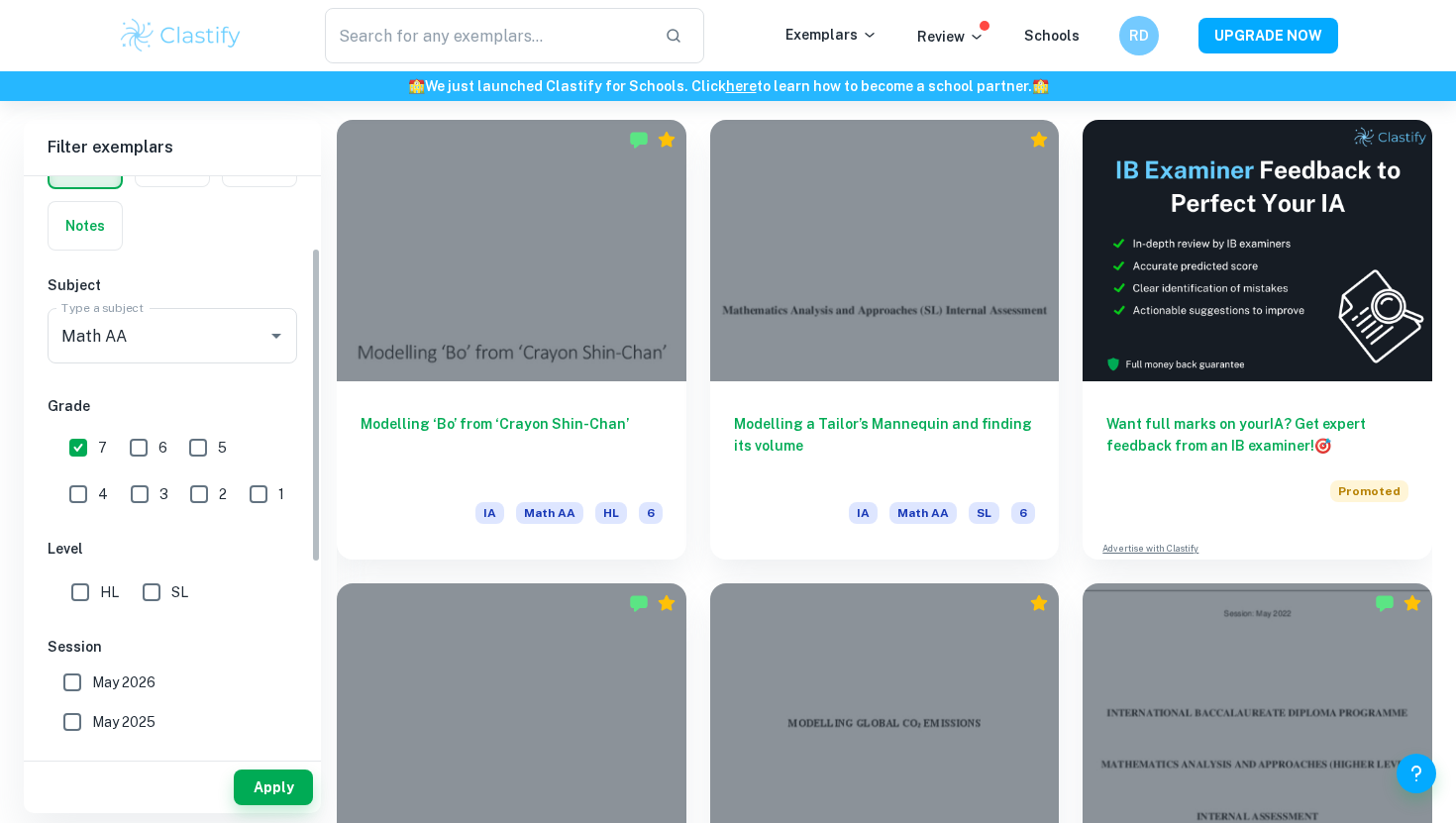 click on "SL" at bounding box center [152, 592] 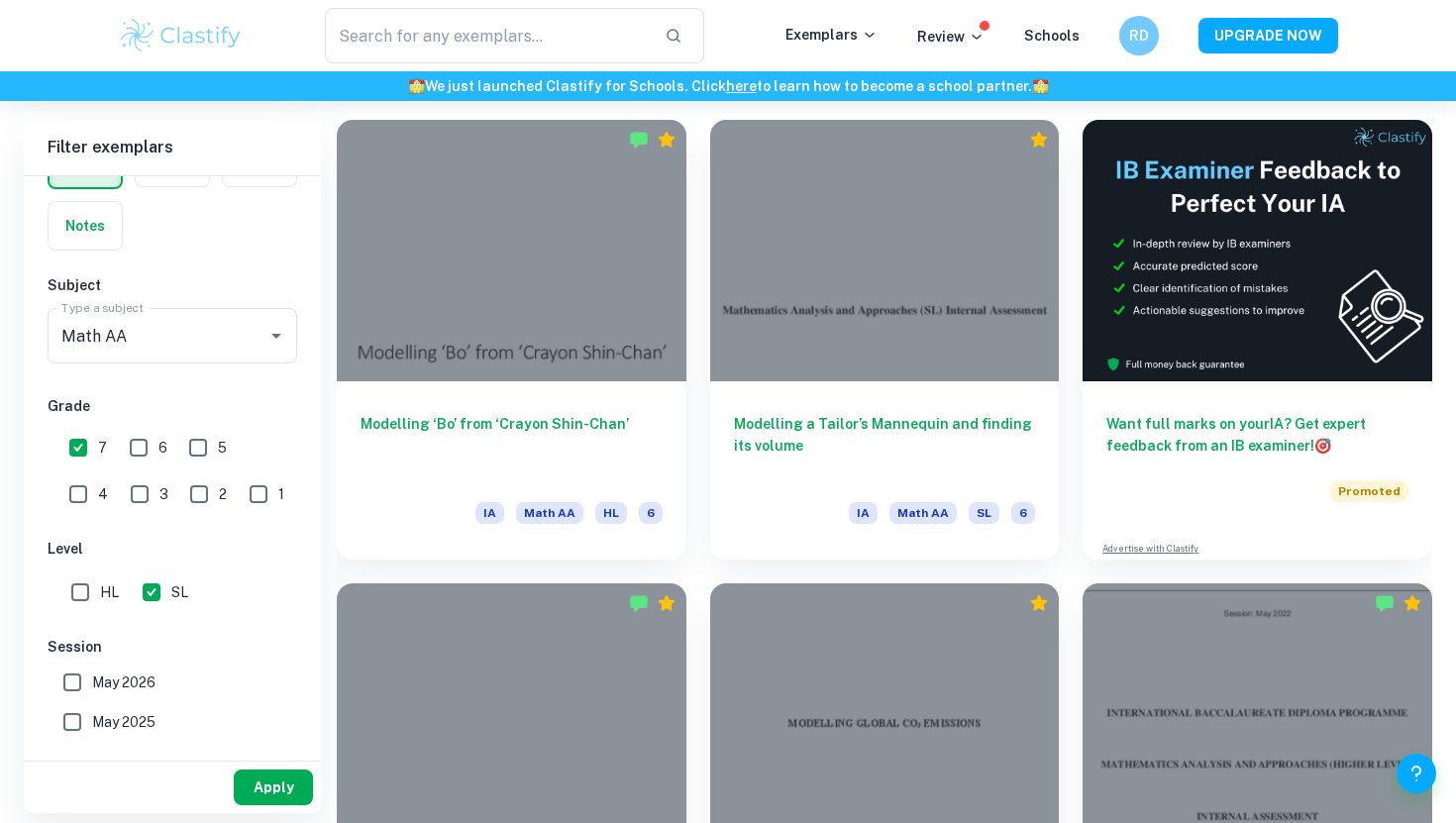 click on "Apply" at bounding box center [273, 787] 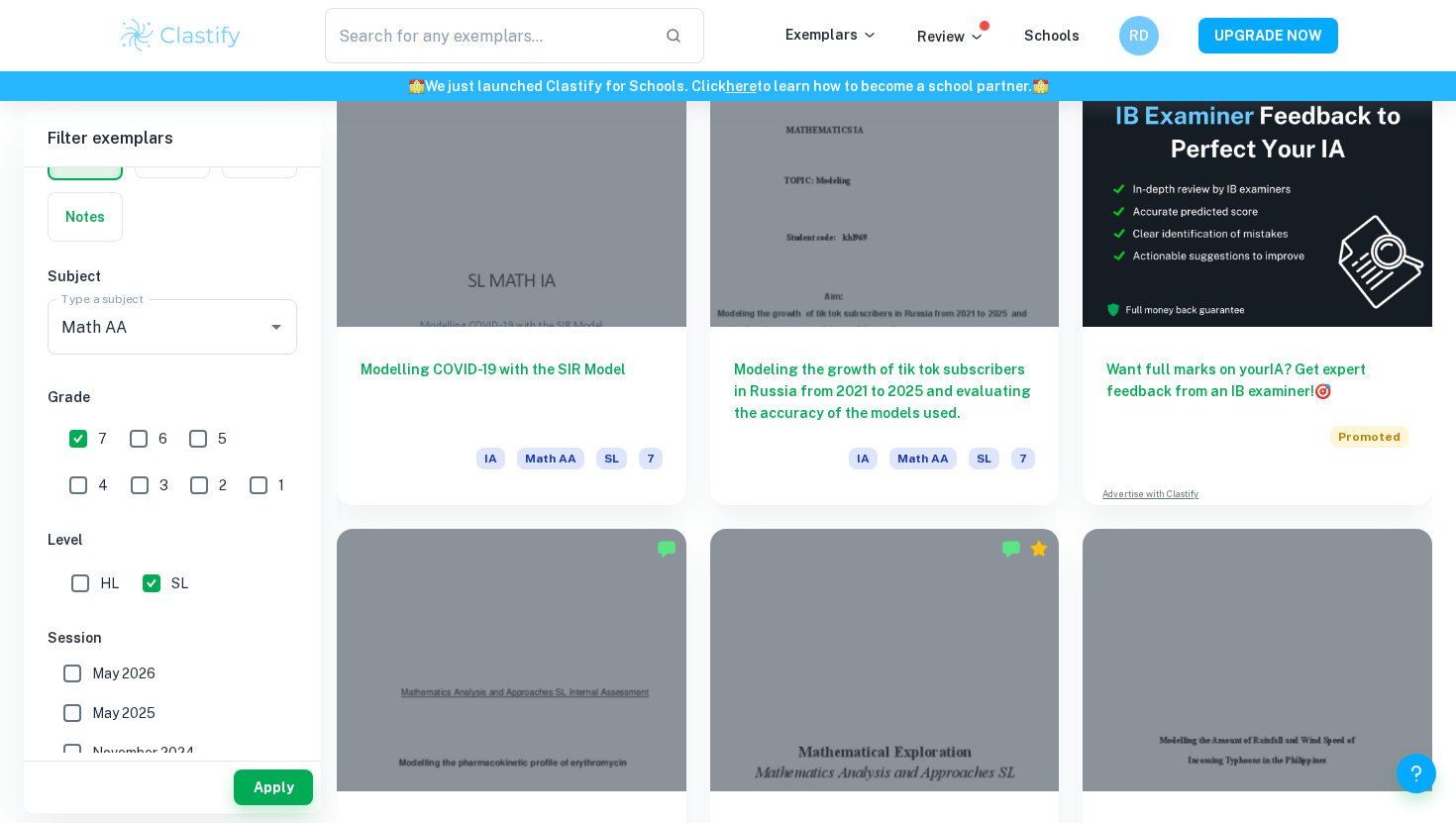 scroll, scrollTop: 396, scrollLeft: 0, axis: vertical 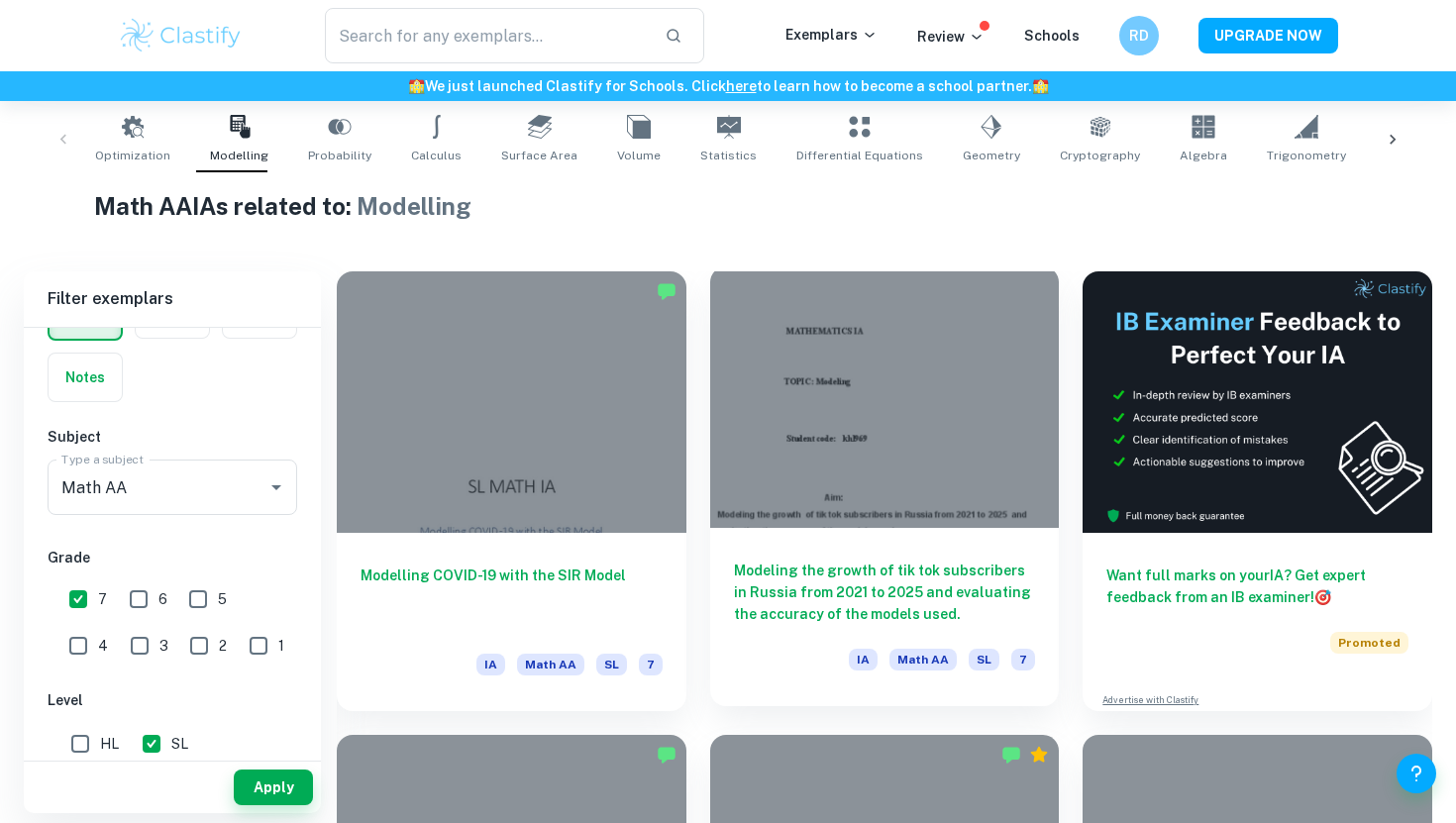 click on "Modeling the growth of tik tok subscribers in [COUNTRY] from [YEAR] to [YEAR] and evaluating the accuracy of the models used. IA Math AA SL 7" at bounding box center (884, 617) 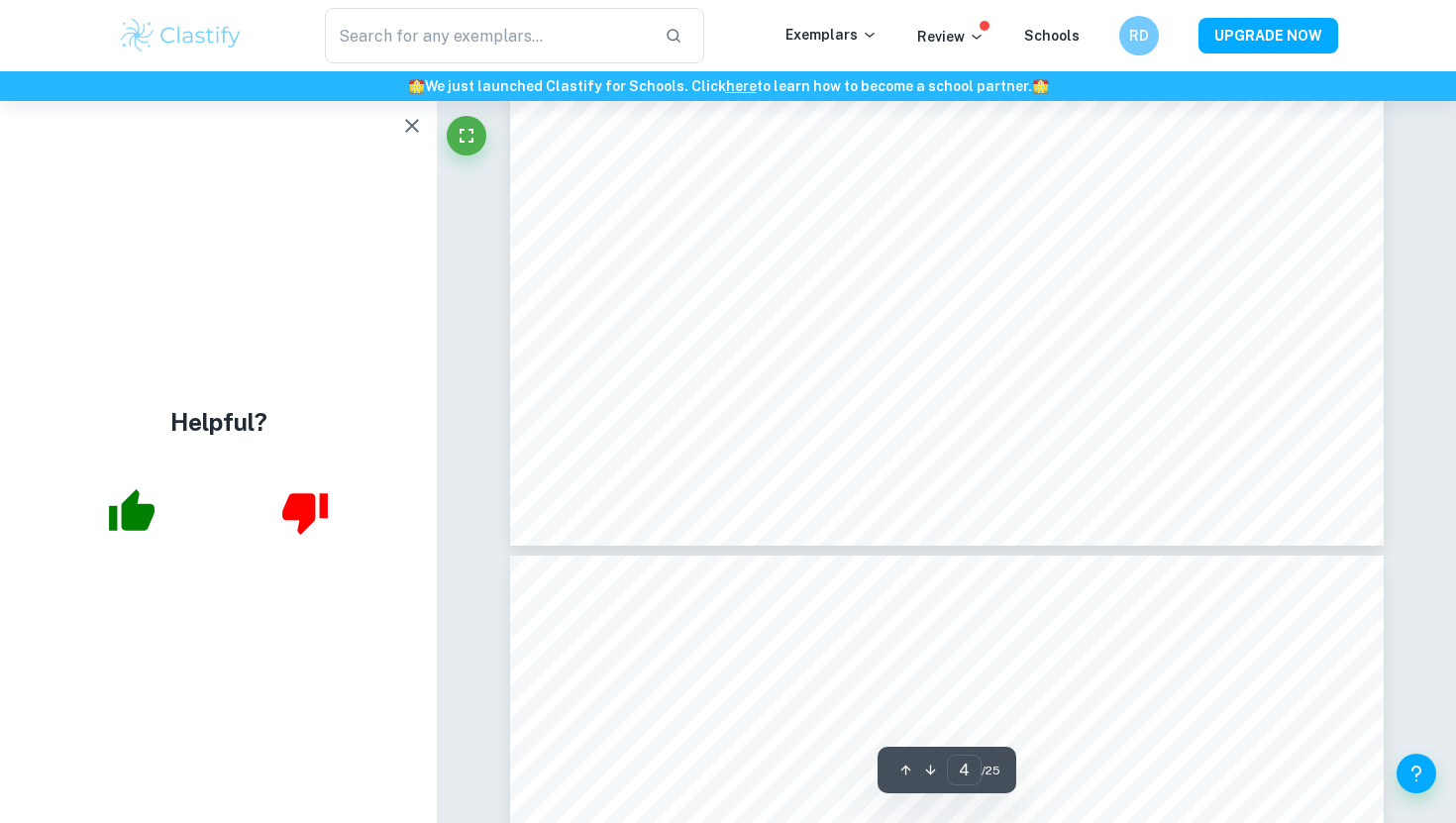 scroll, scrollTop: 4417, scrollLeft: 0, axis: vertical 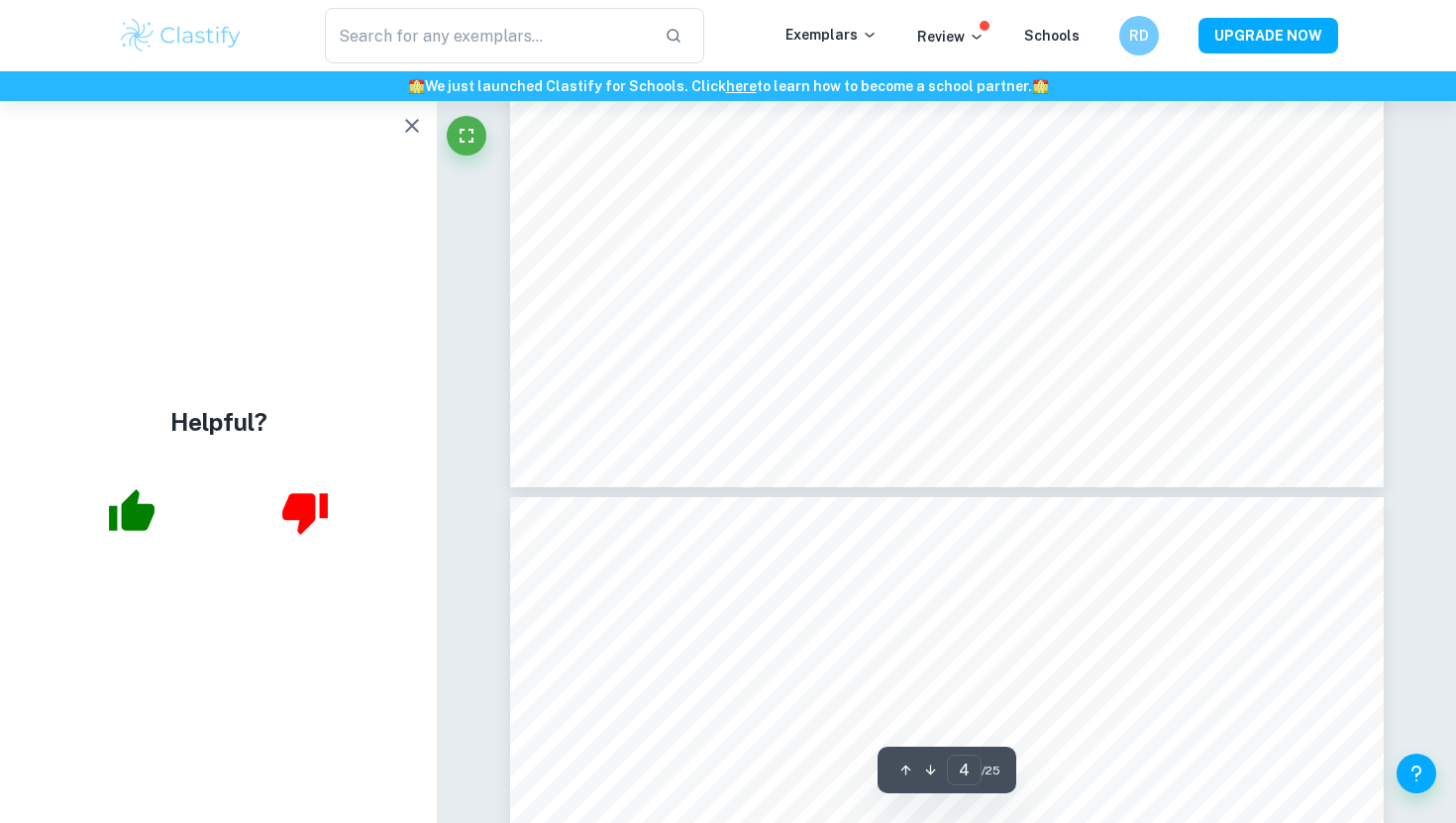 type on "5" 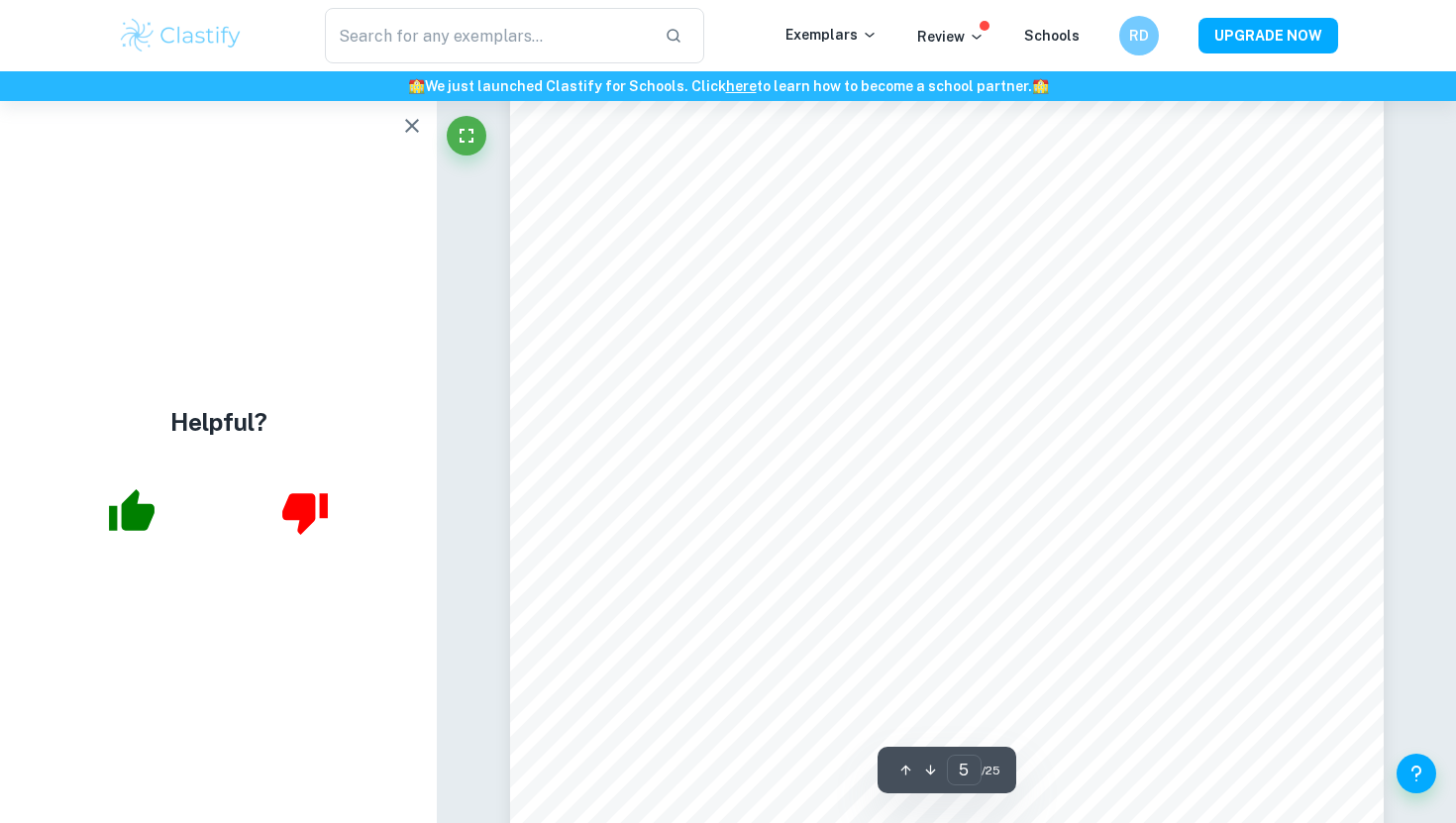 scroll, scrollTop: 5062, scrollLeft: 0, axis: vertical 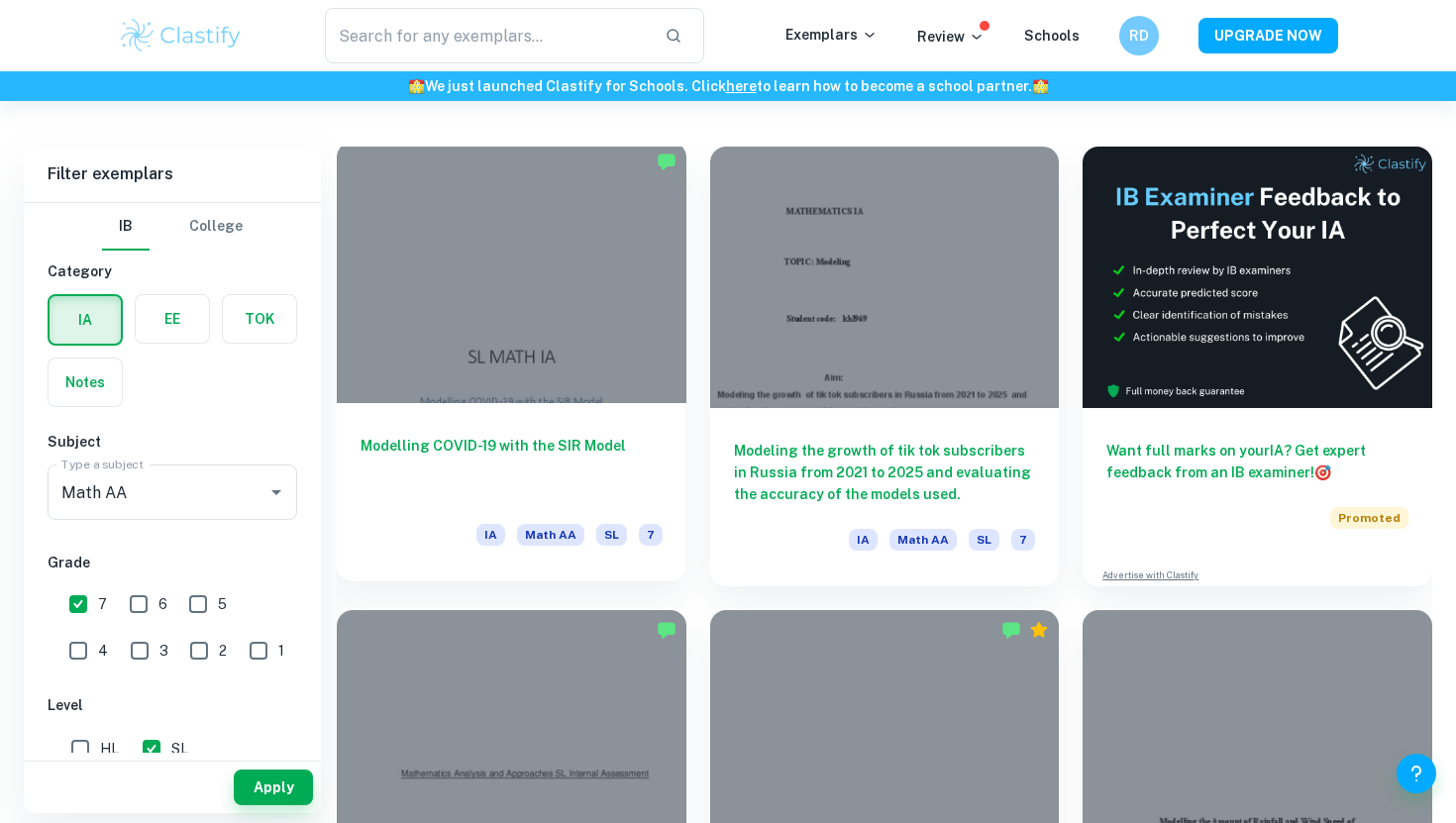 click on "Modelling COVID-19 with the SIR Model" at bounding box center (511, 467) 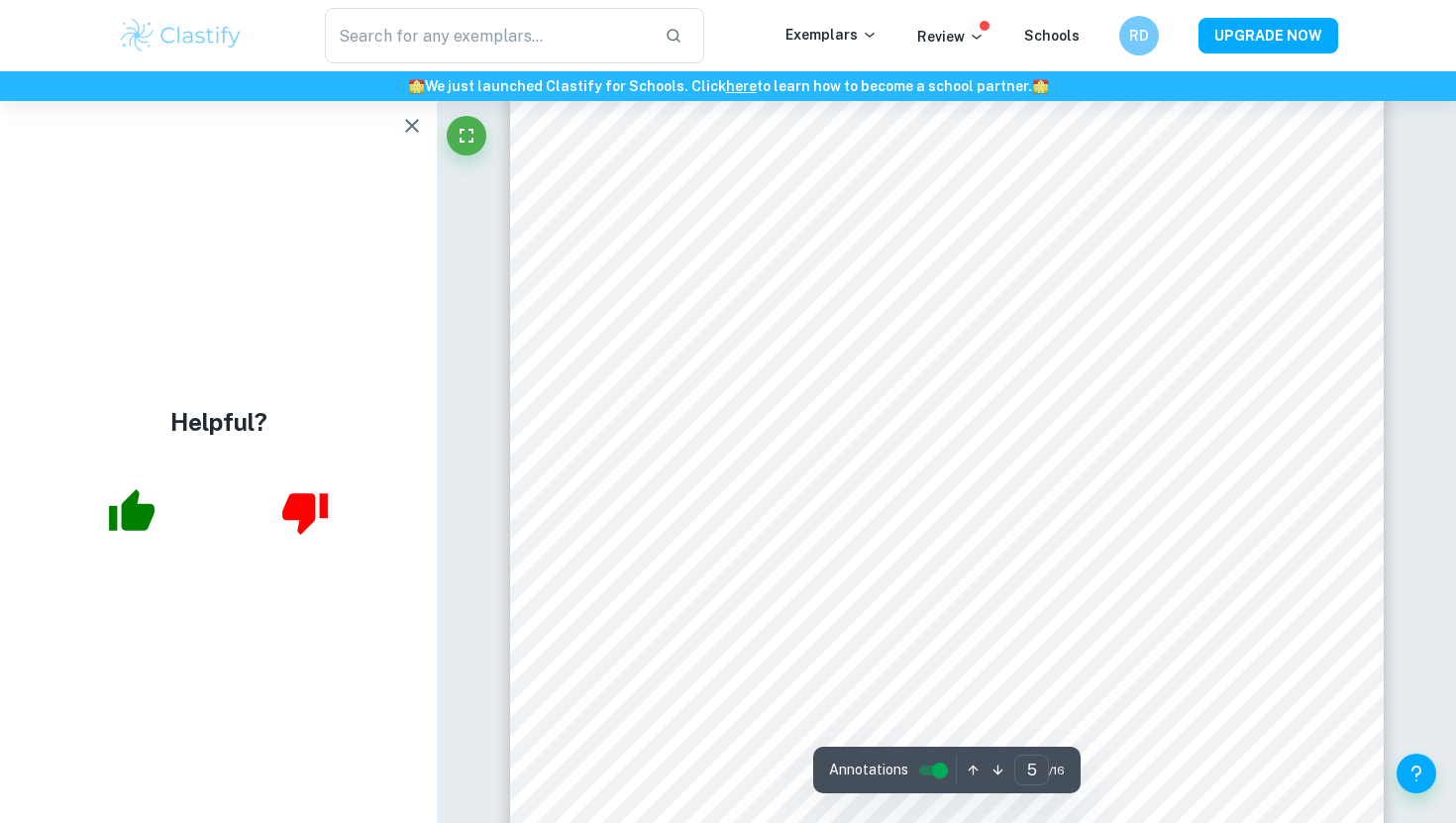 scroll, scrollTop: 5250, scrollLeft: 0, axis: vertical 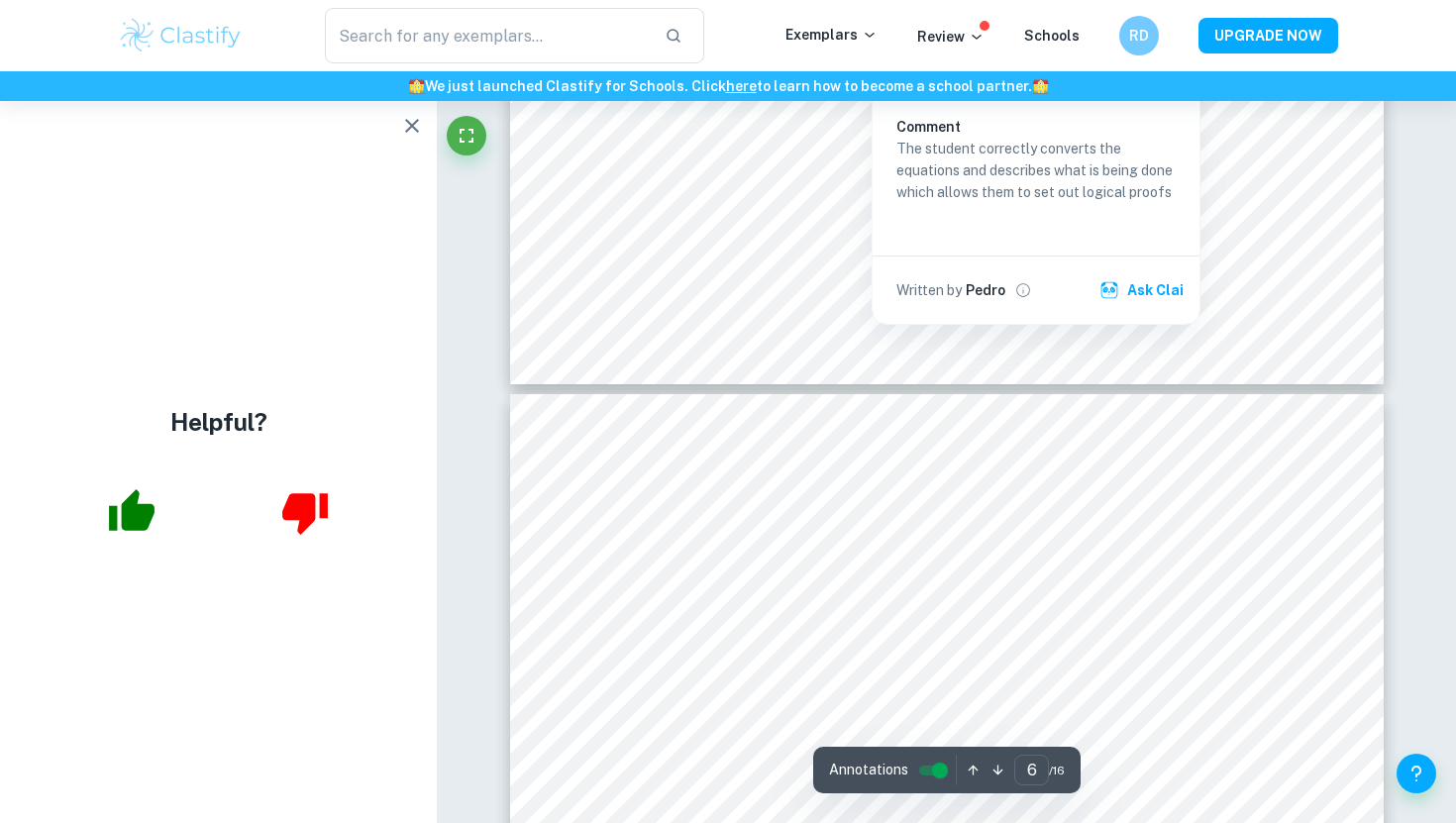 type on "7" 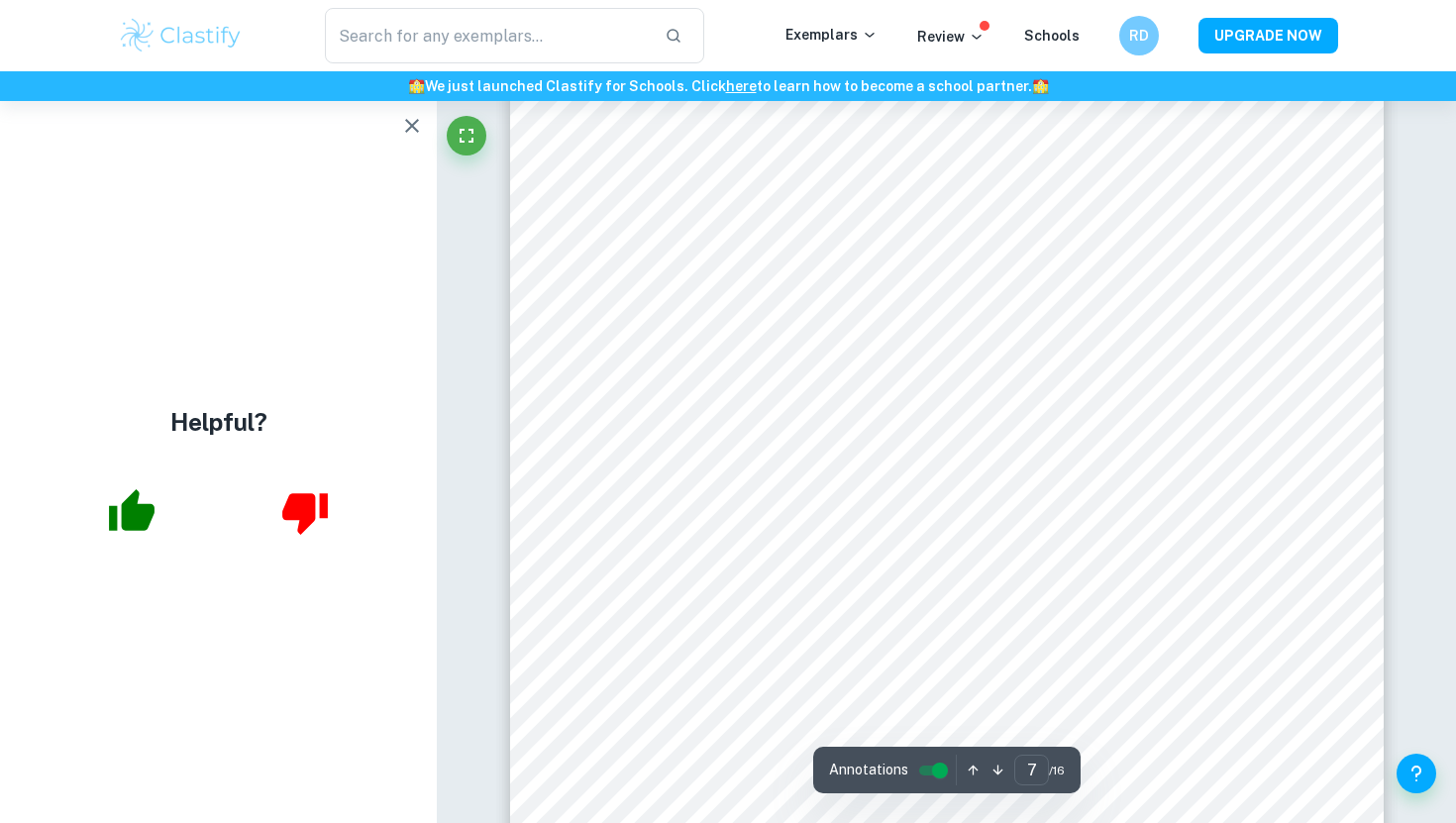 scroll, scrollTop: 7565, scrollLeft: 0, axis: vertical 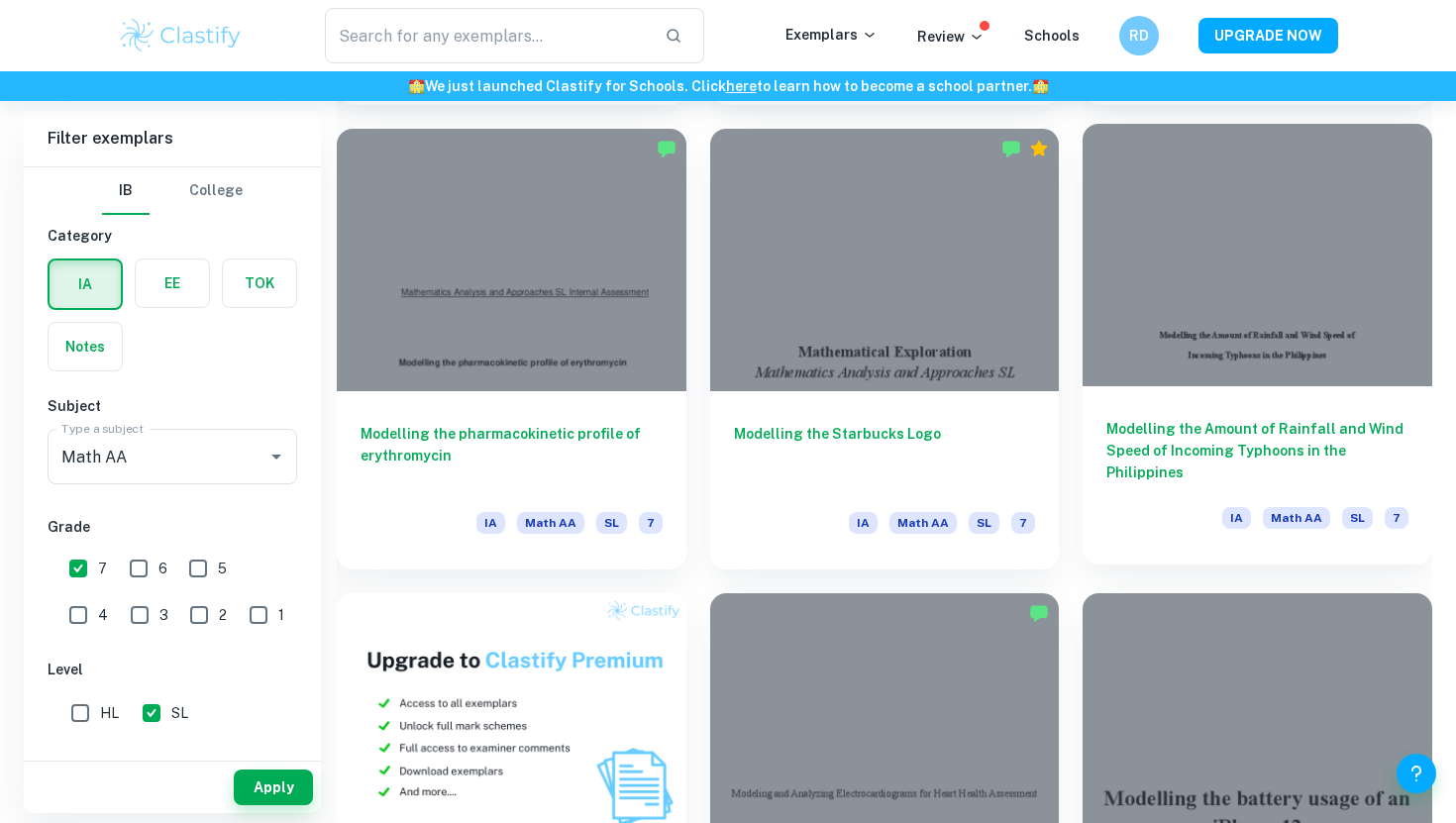 click on "Modelling the Amount of Rainfall and Wind Speed of Incoming Typhoons in the [COUNTRY] IA Math AA SL 7" at bounding box center (1257, 475) 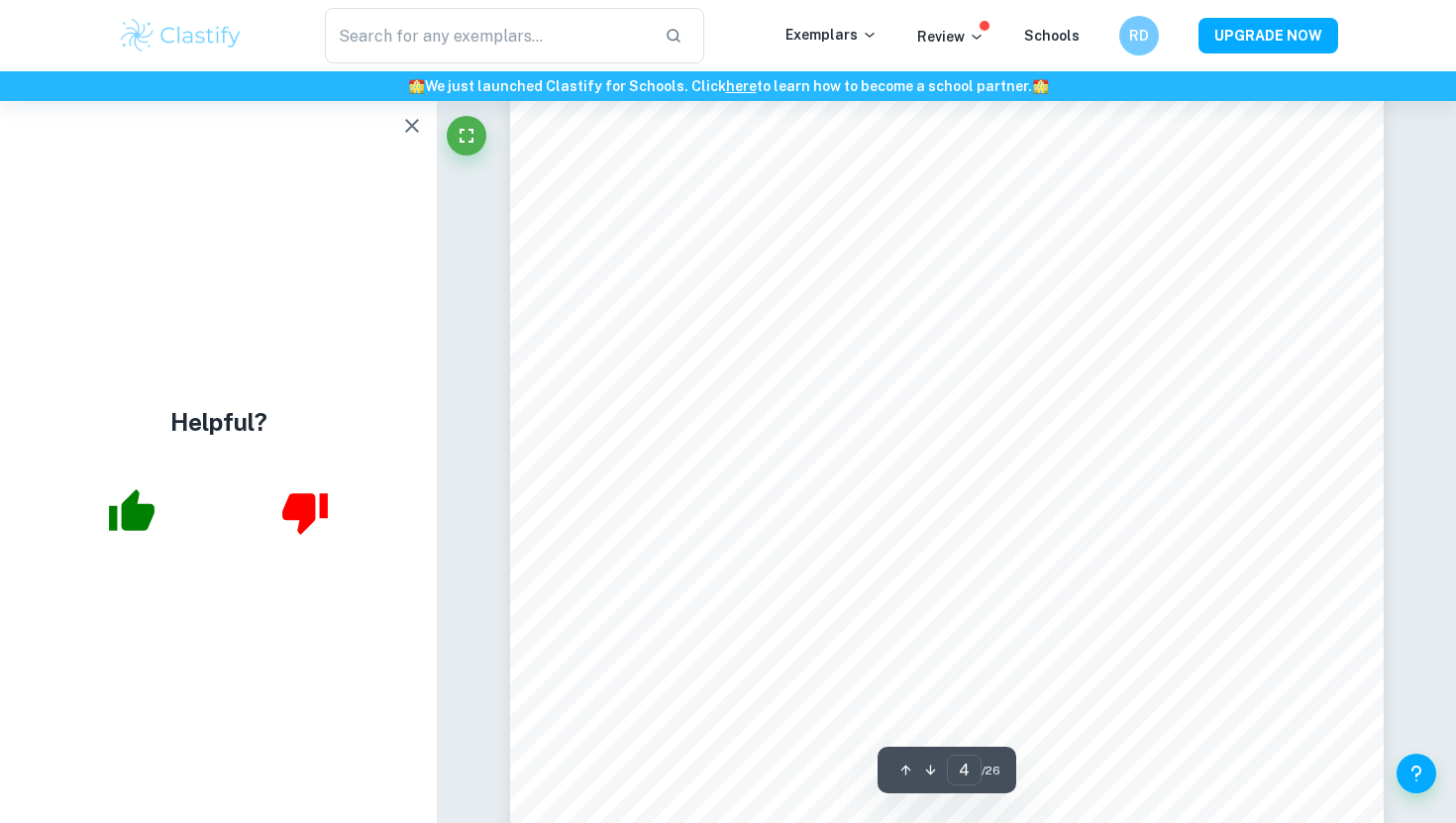 scroll, scrollTop: 4056, scrollLeft: 0, axis: vertical 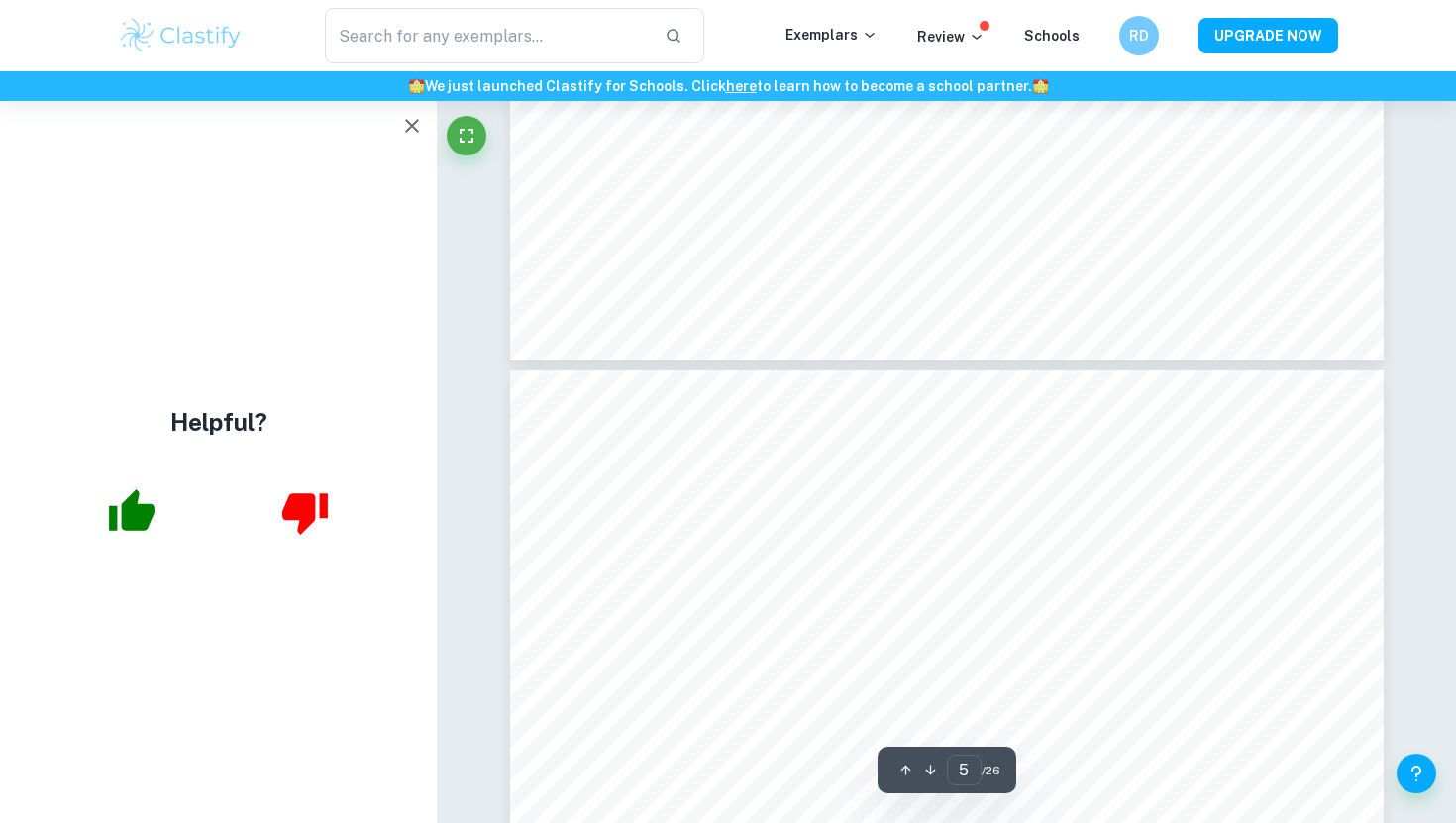 type on "6" 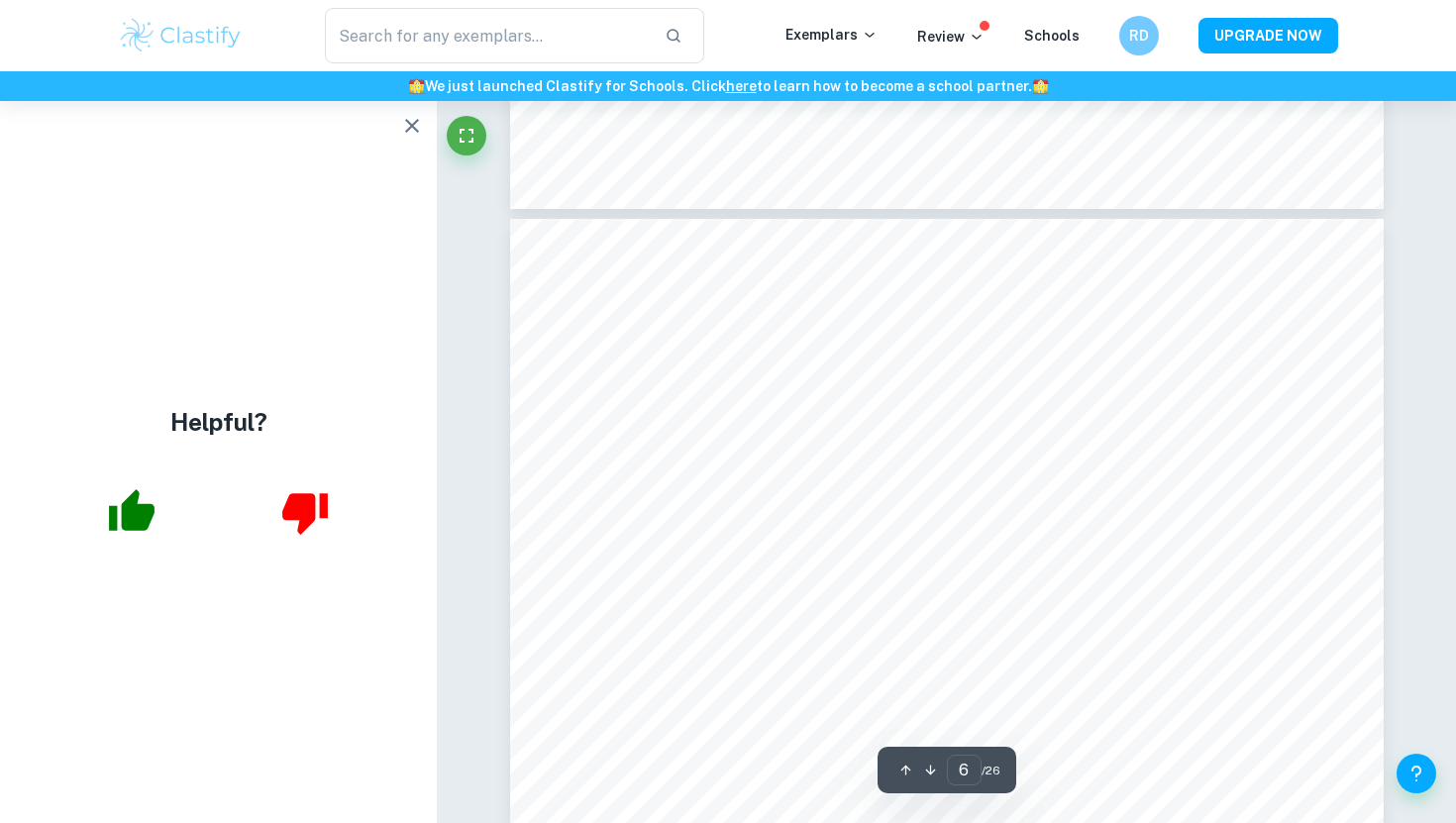 scroll, scrollTop: 5886, scrollLeft: 0, axis: vertical 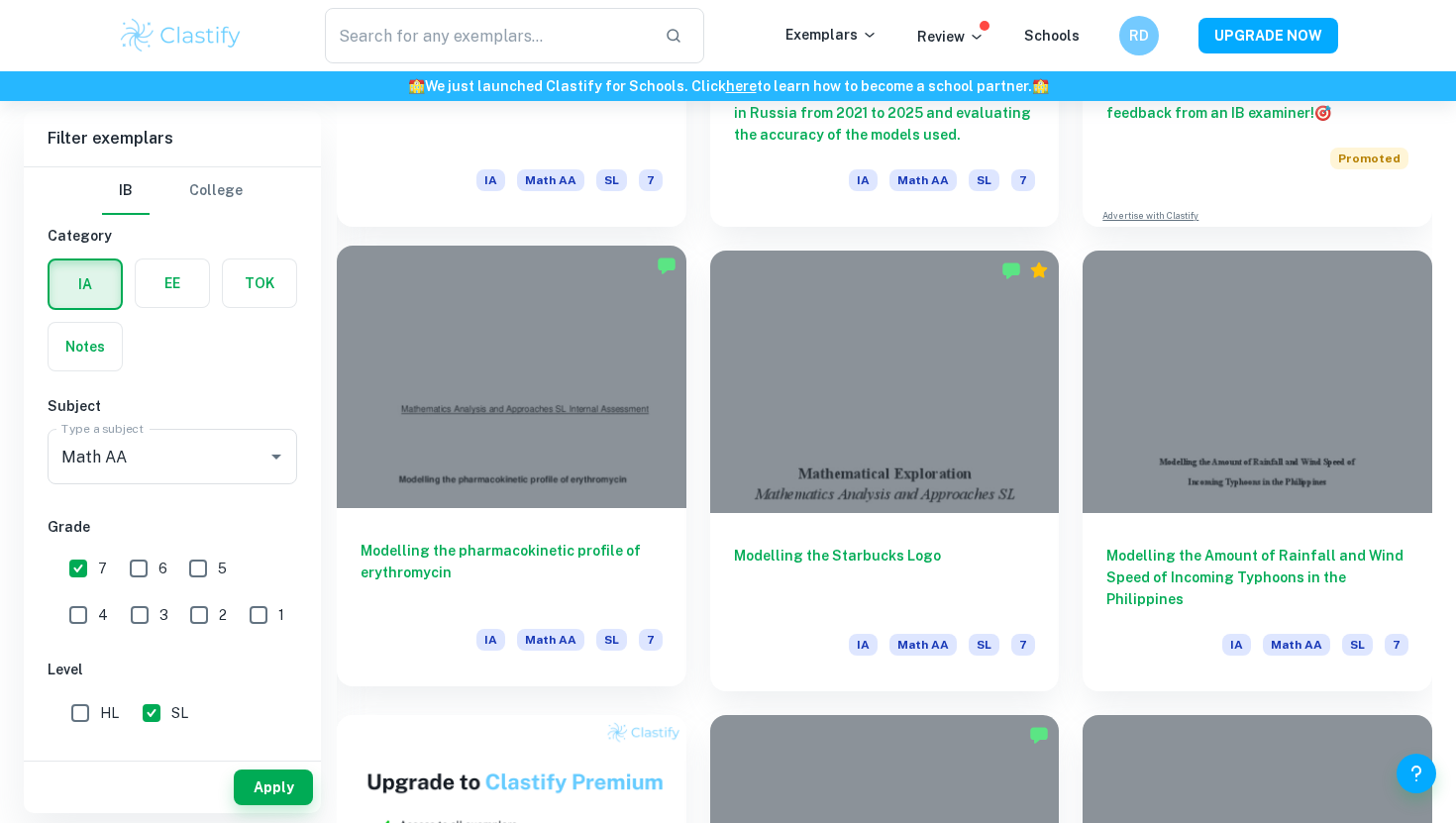 click on "Modelling the pharmacokinetic profile of erythromycin" at bounding box center [511, 572] 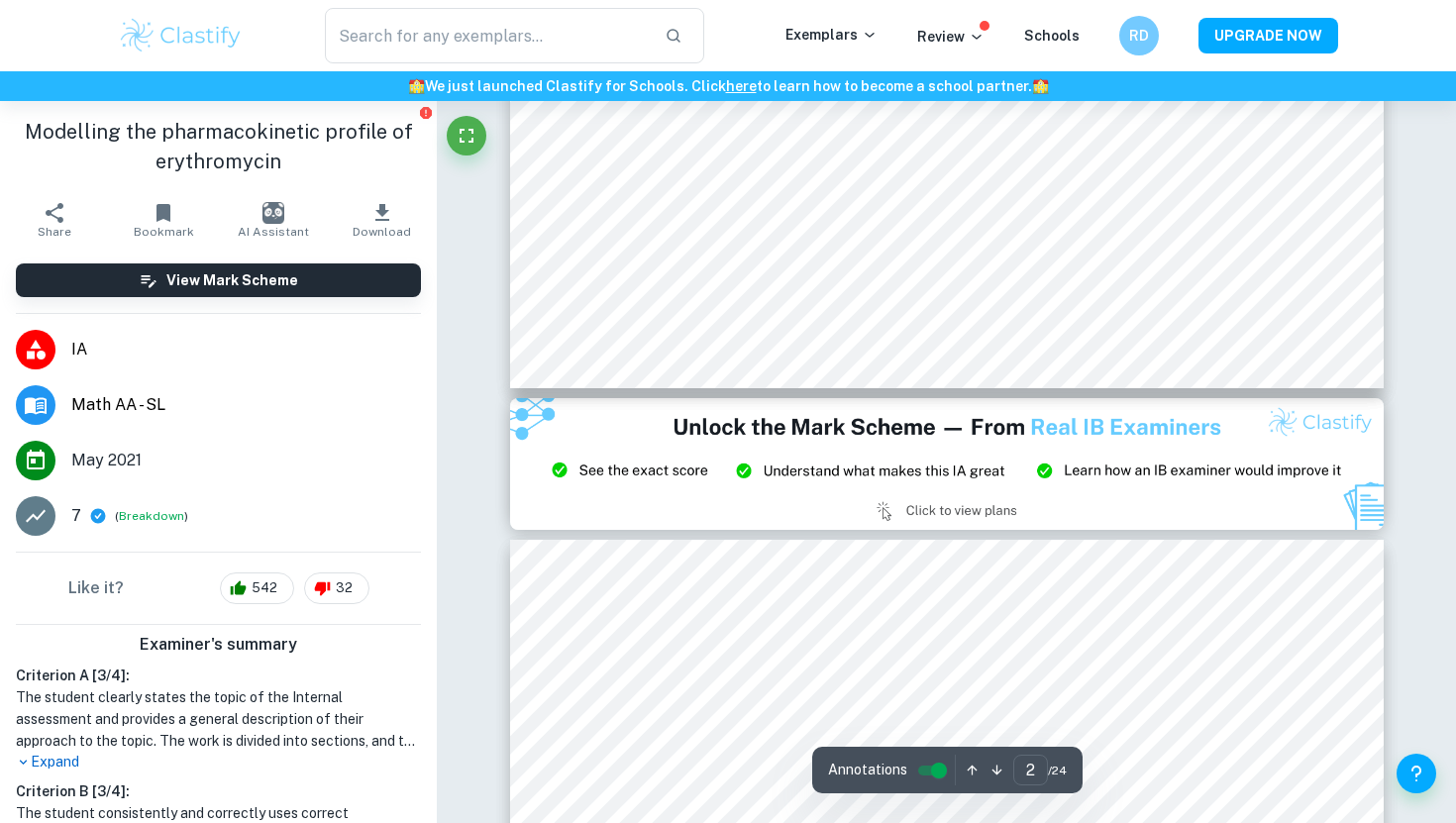 type on "3" 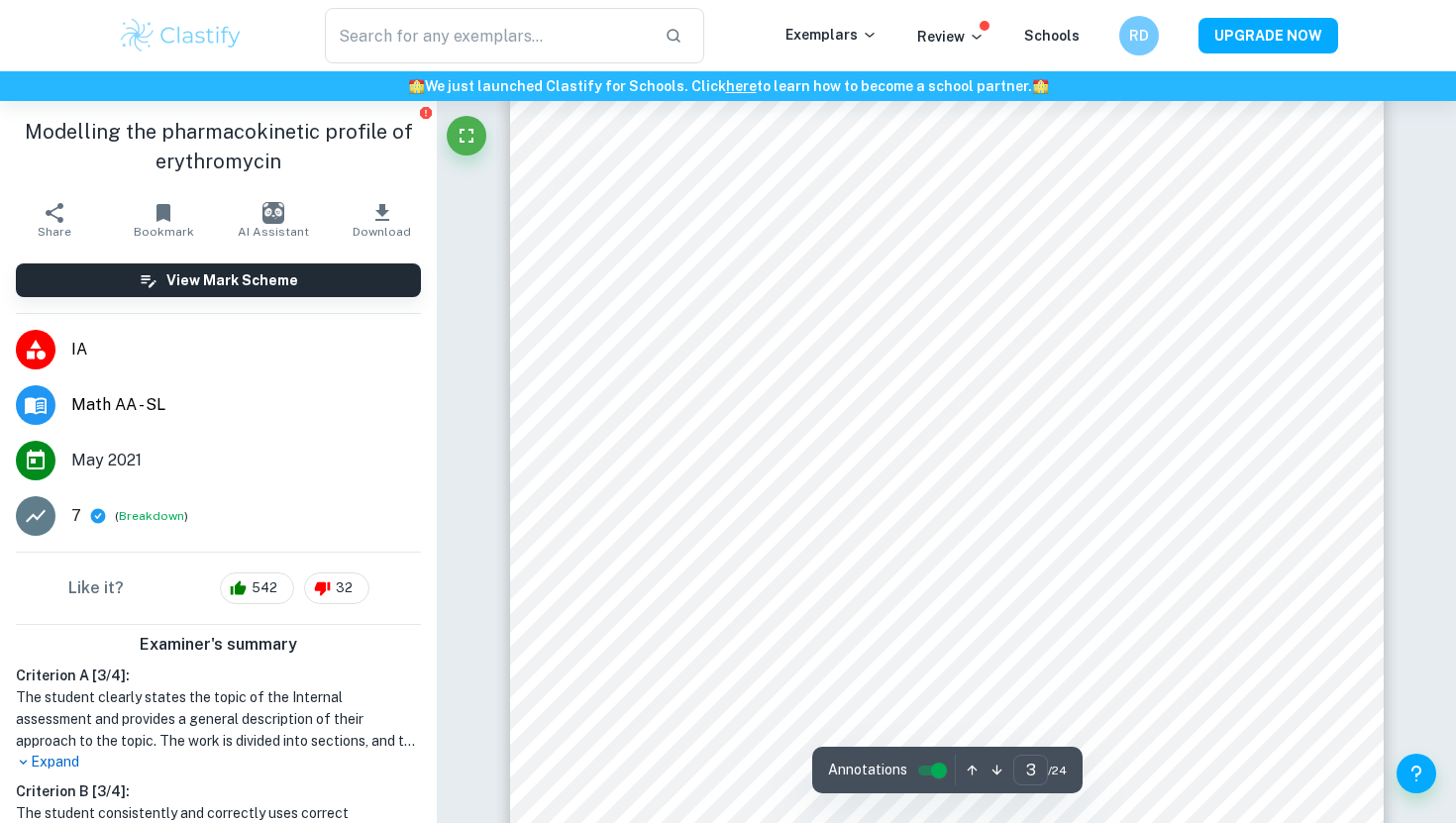scroll, scrollTop: 2929, scrollLeft: 0, axis: vertical 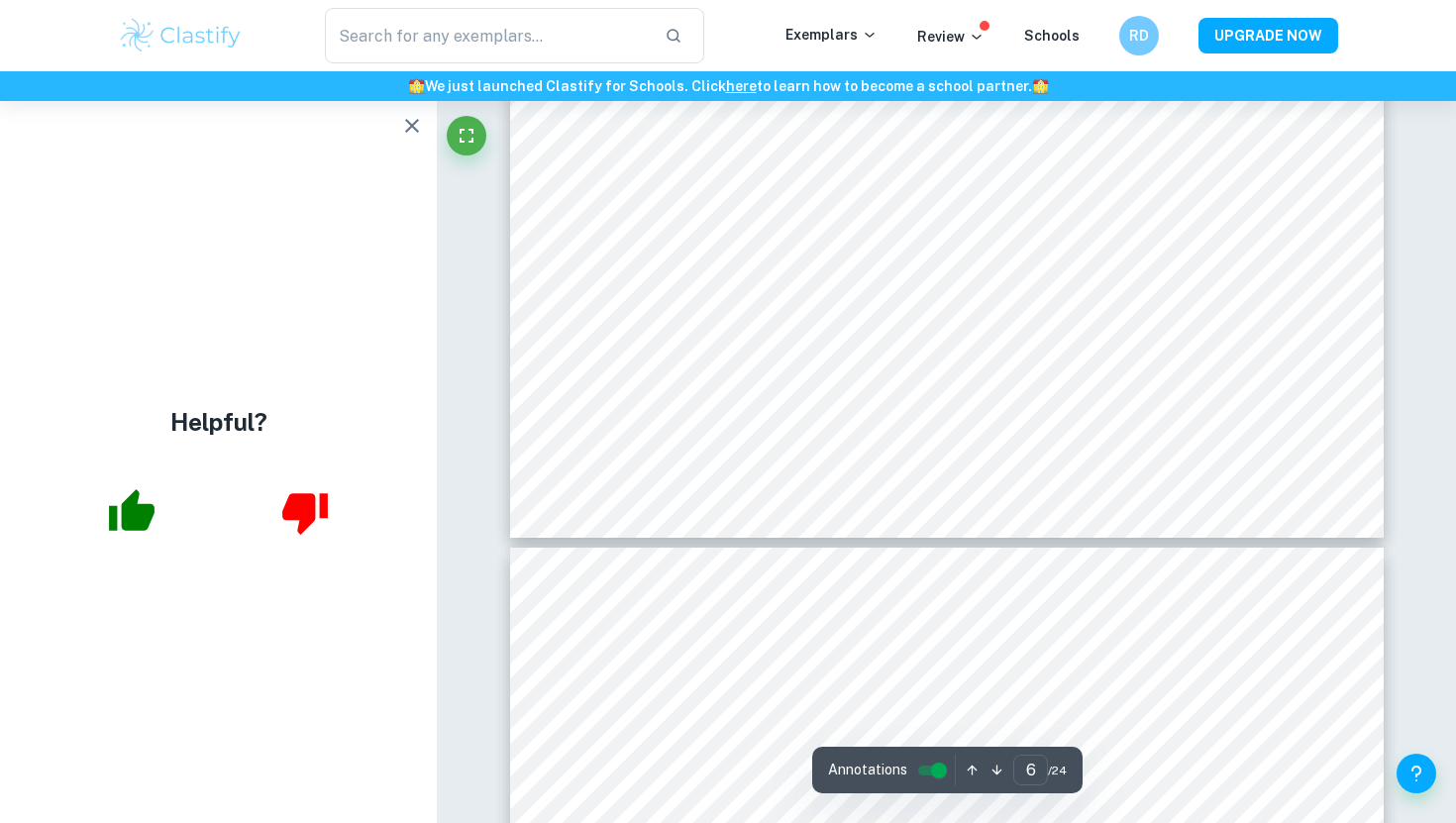 type on "7" 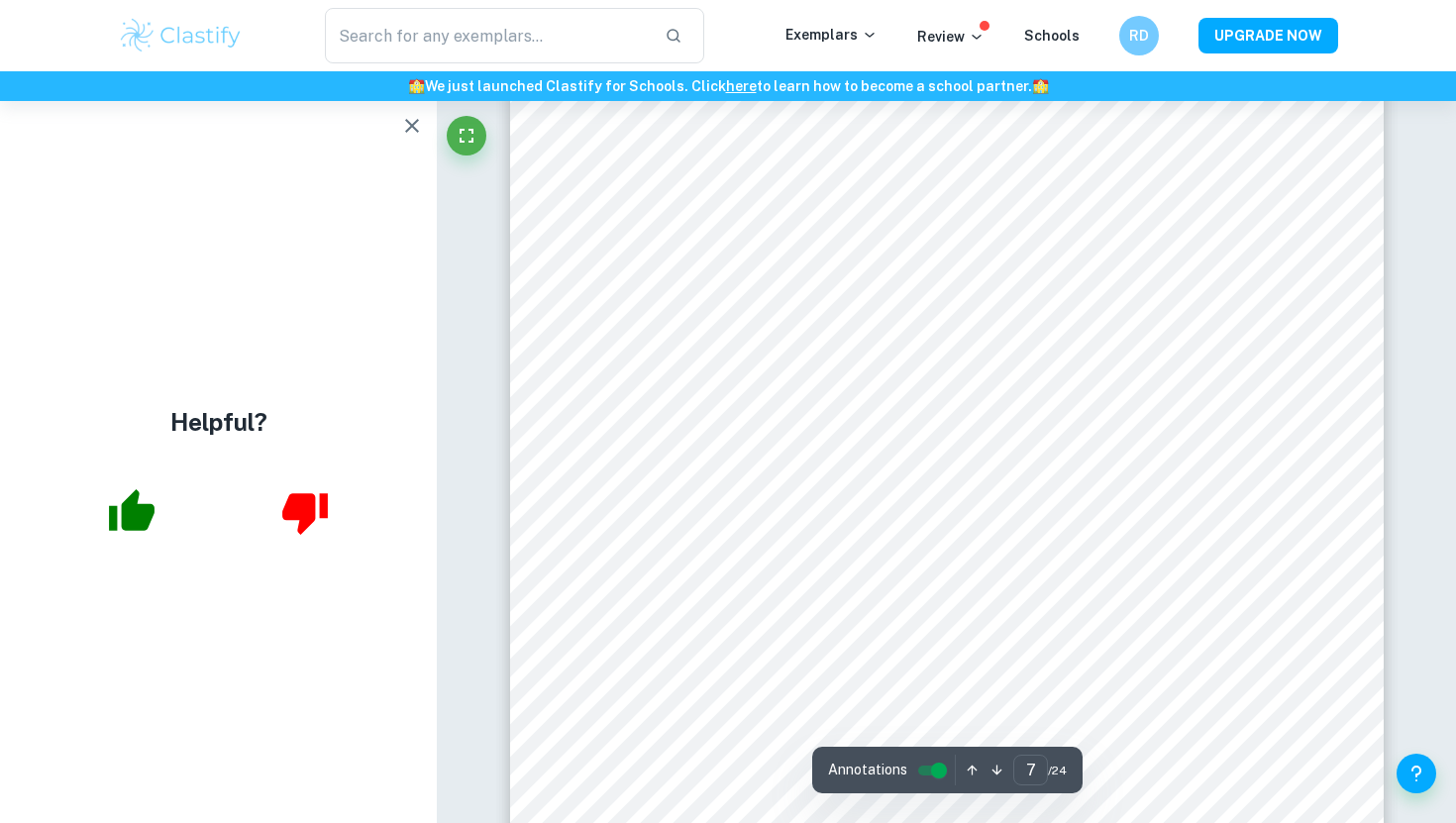 scroll, scrollTop: 8021, scrollLeft: 0, axis: vertical 